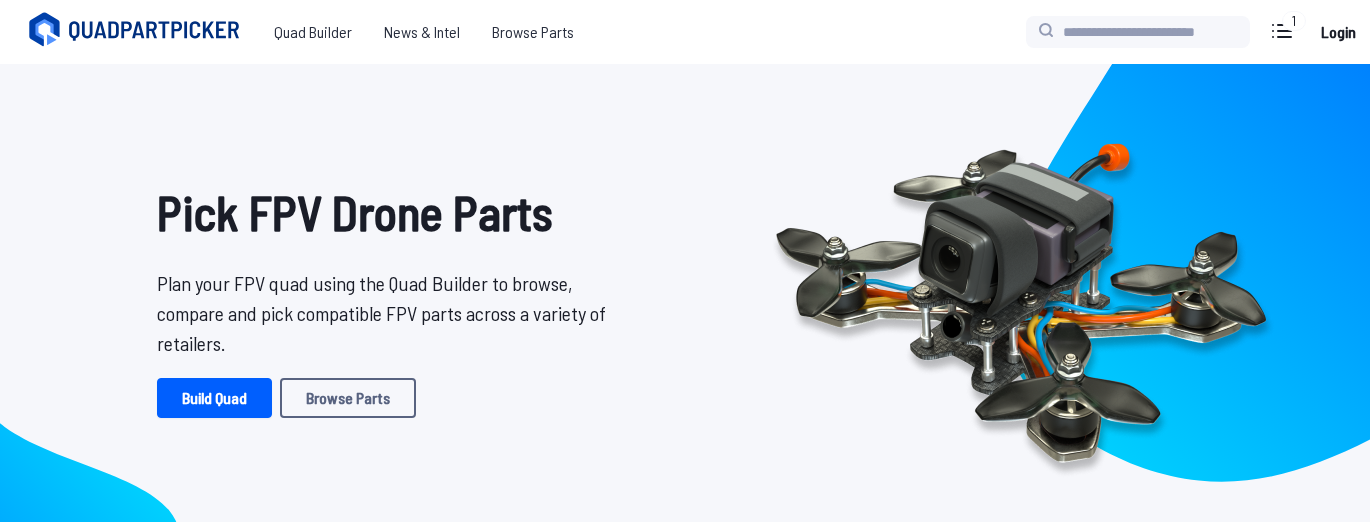 scroll, scrollTop: 0, scrollLeft: 0, axis: both 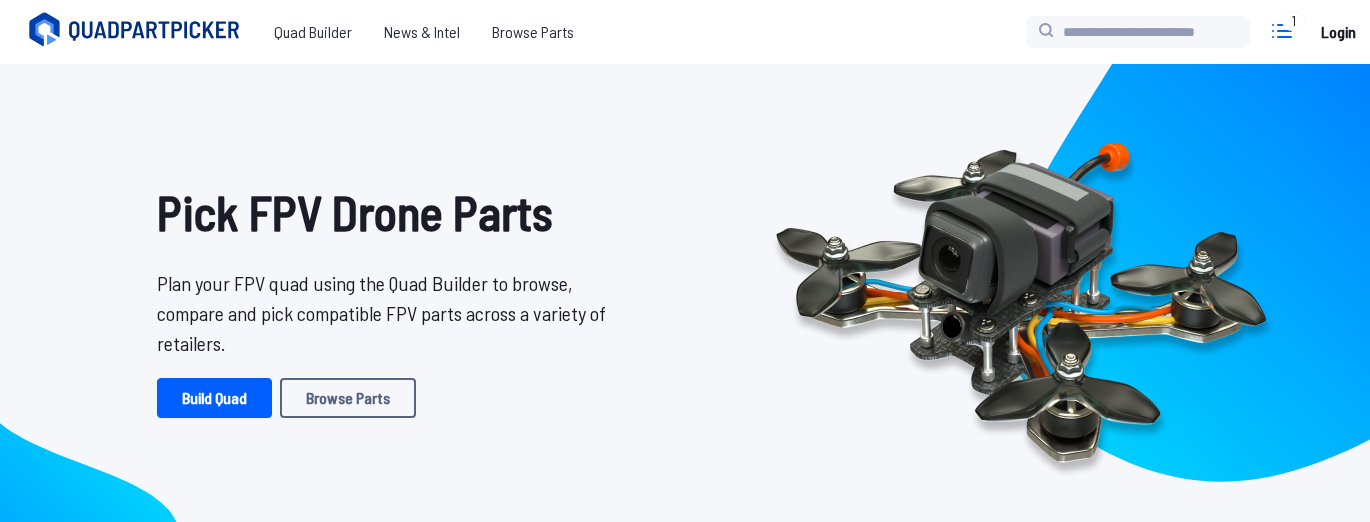 click 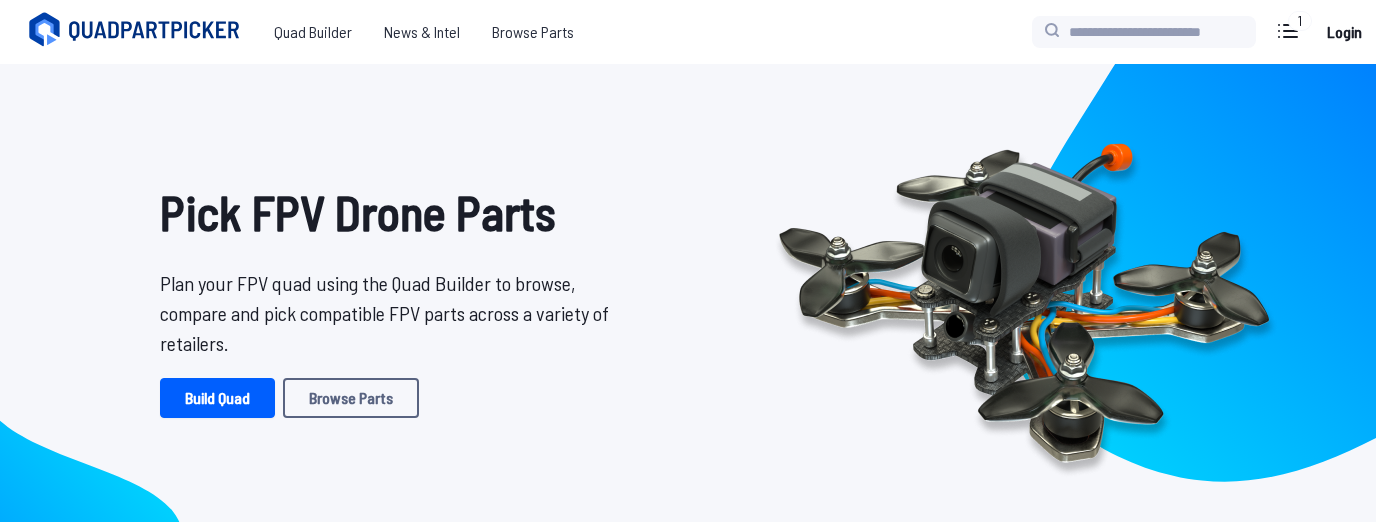 click on "Edit Build" at bounding box center (1626, 92) 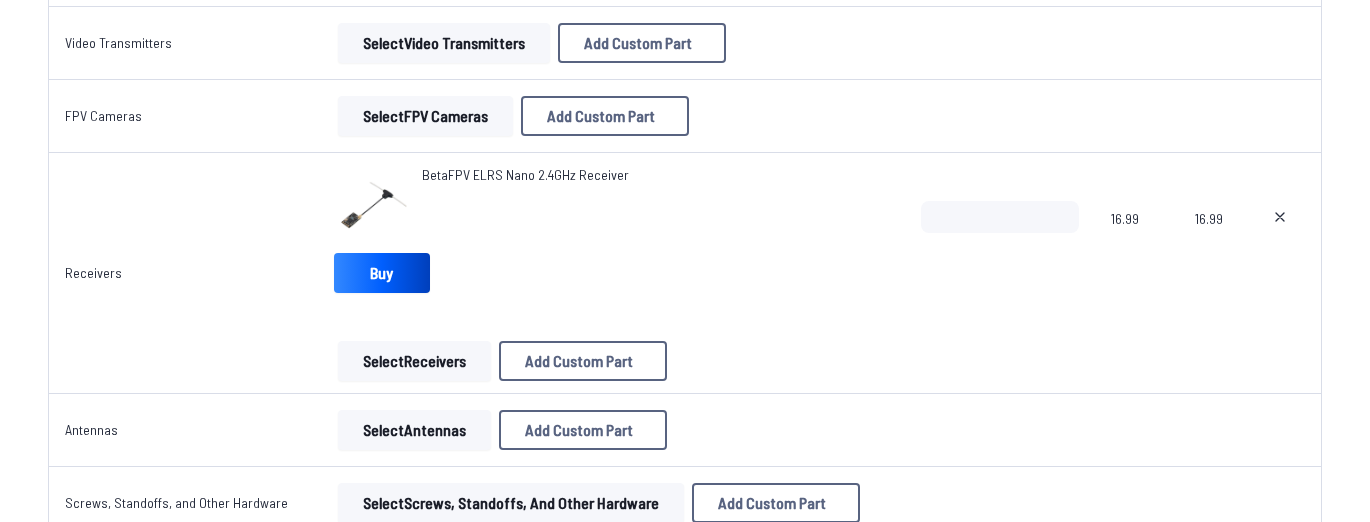 scroll, scrollTop: 760, scrollLeft: 0, axis: vertical 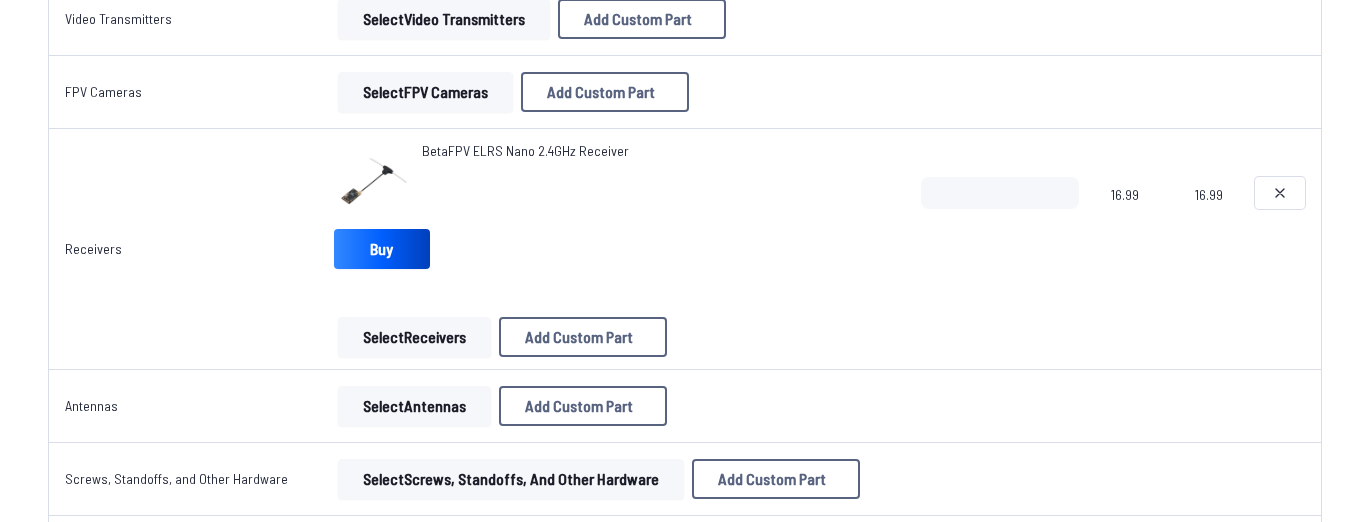 click 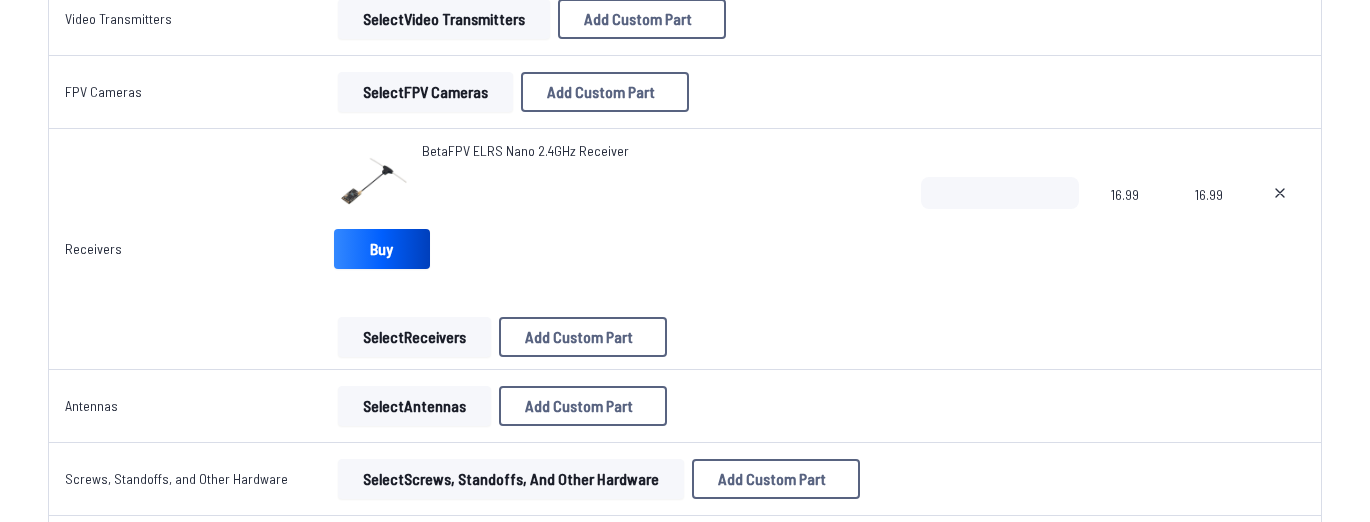 type on "**********" 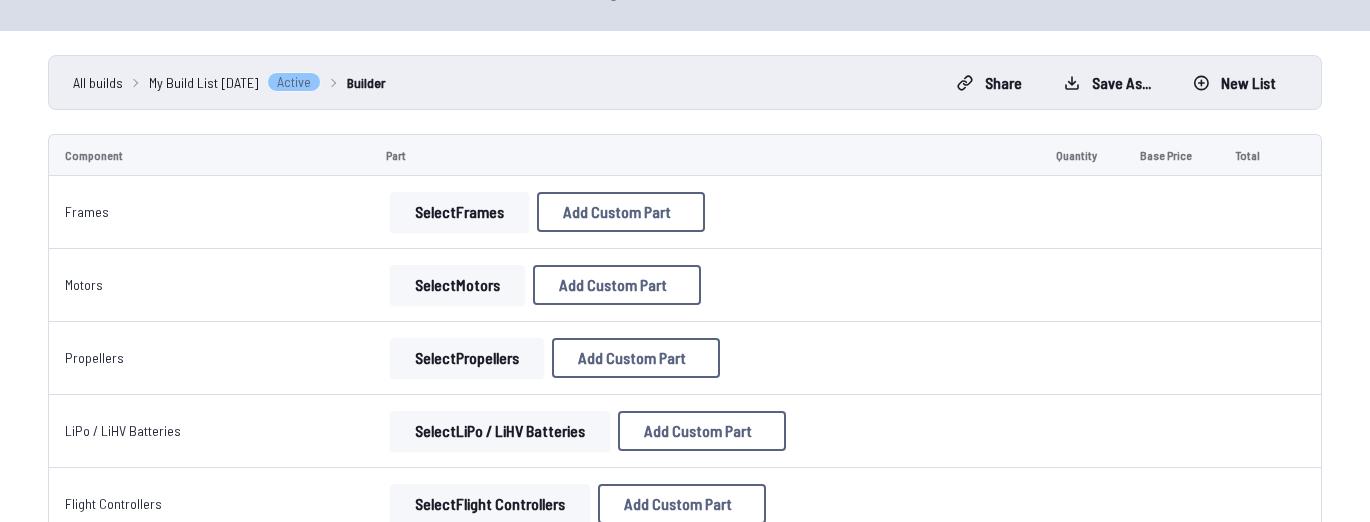 scroll, scrollTop: 80, scrollLeft: 0, axis: vertical 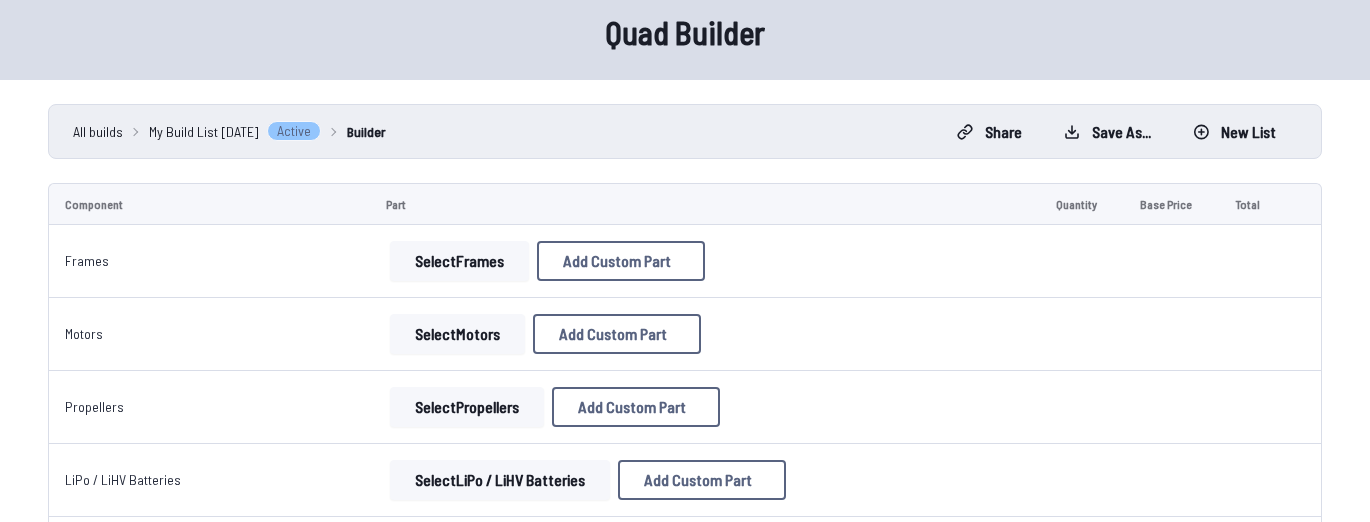 click on "Add Custom Part" at bounding box center (621, 261) 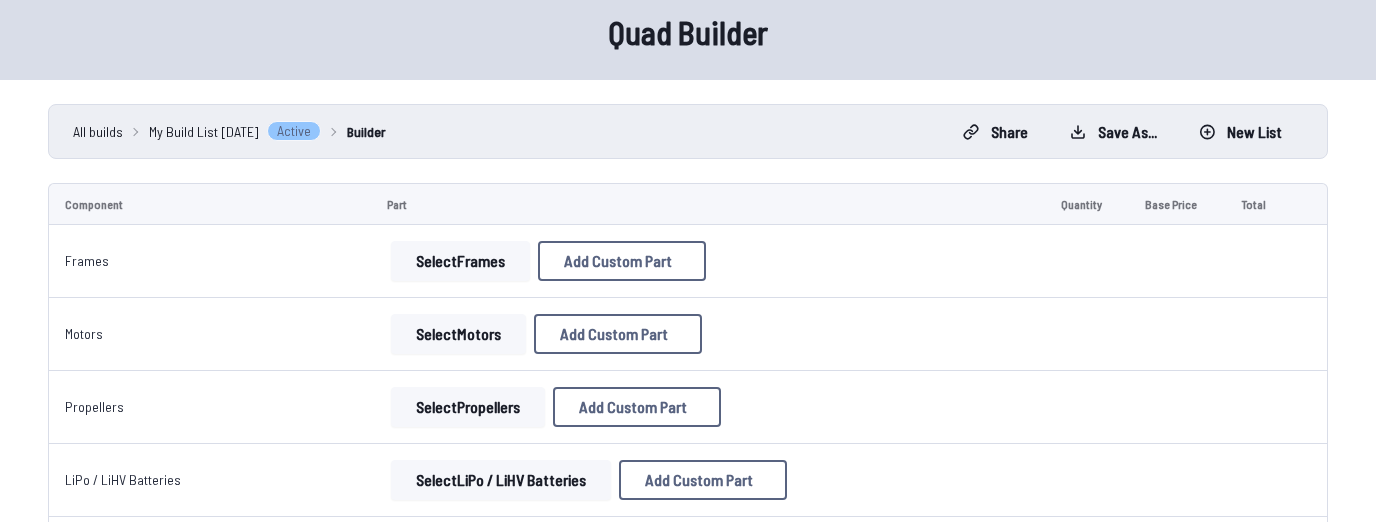 drag, startPoint x: 886, startPoint y: 69, endPoint x: 648, endPoint y: 152, distance: 252.05753 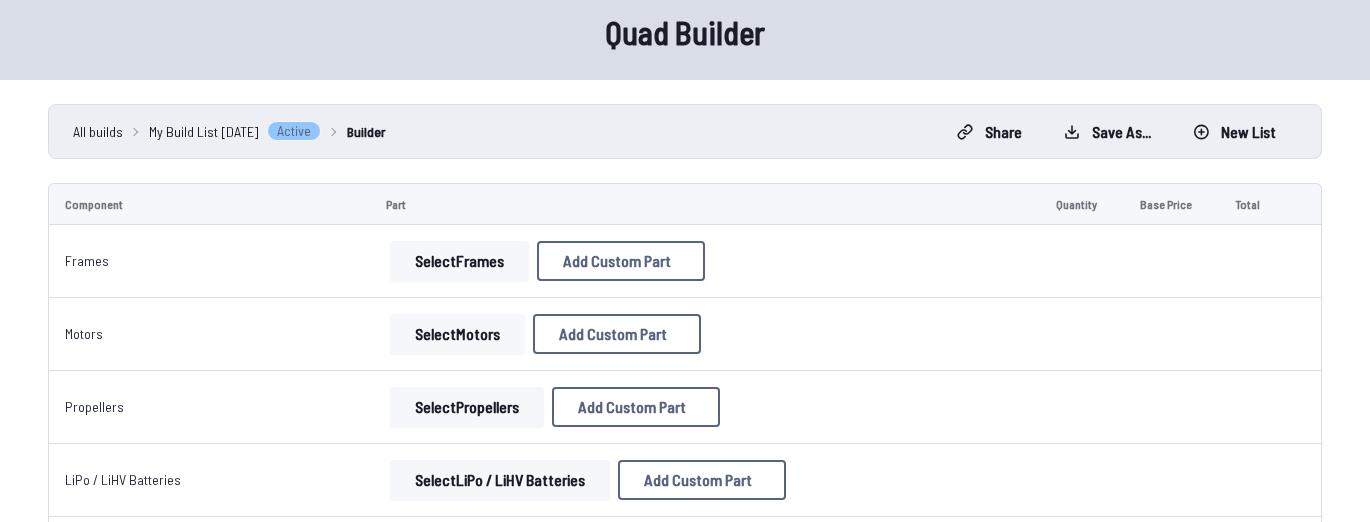 click on "Select  Frames" at bounding box center [459, 261] 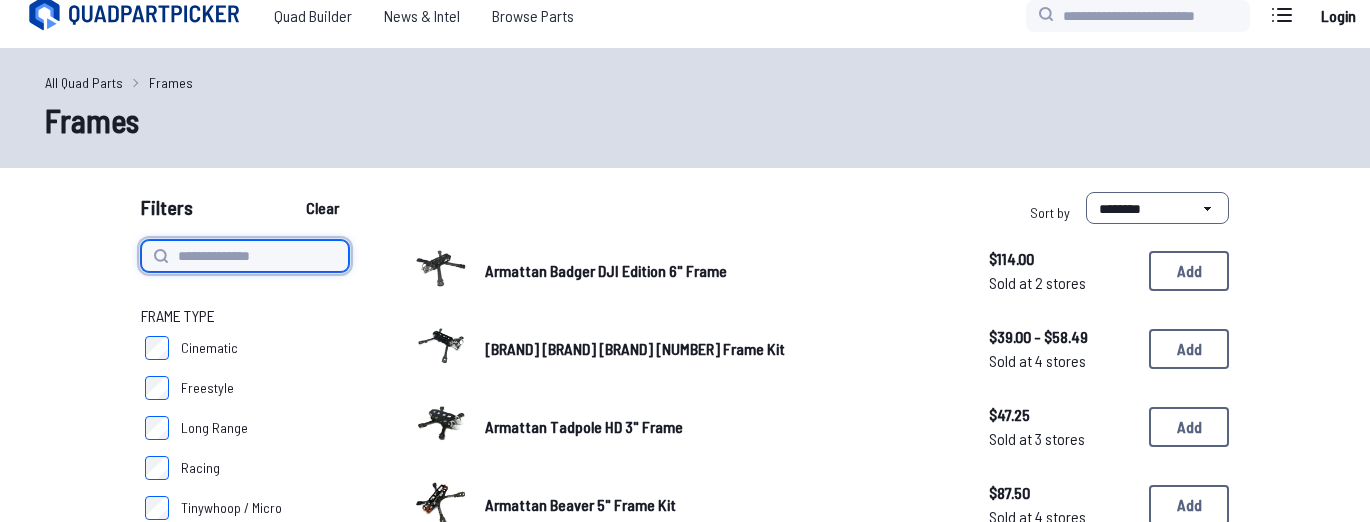 click at bounding box center [245, 256] 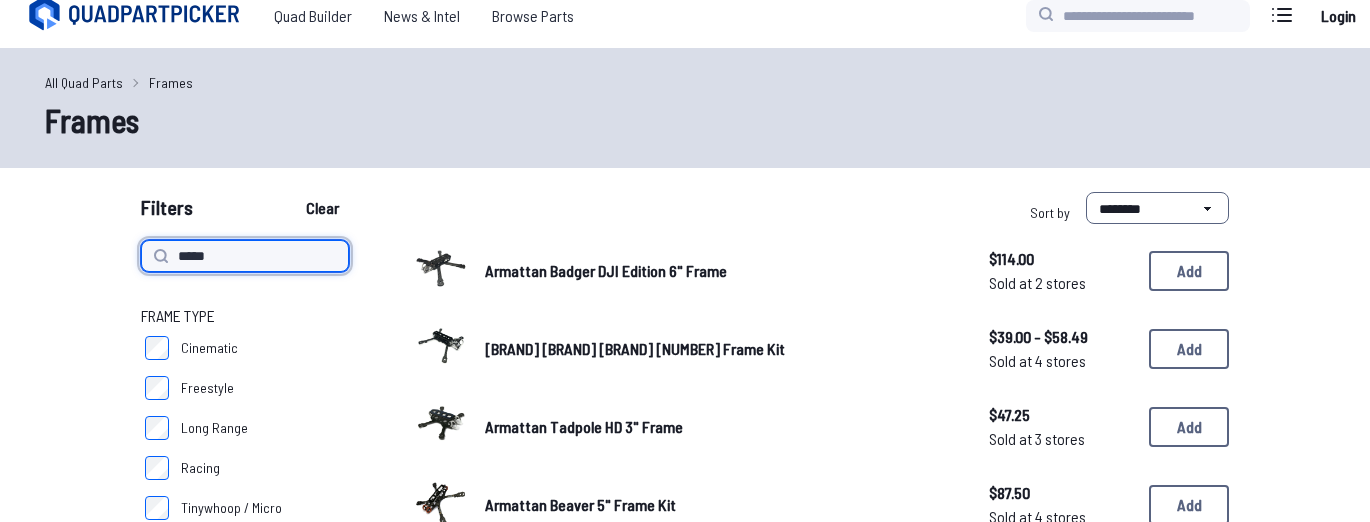 type on "*****" 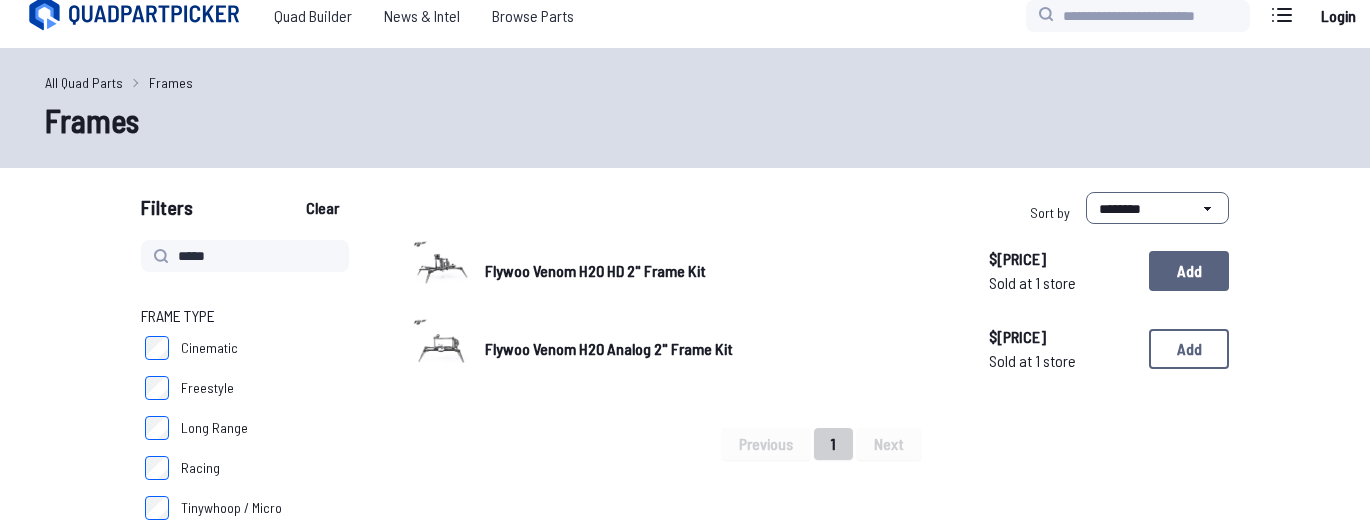 click on "Add" at bounding box center (1189, 271) 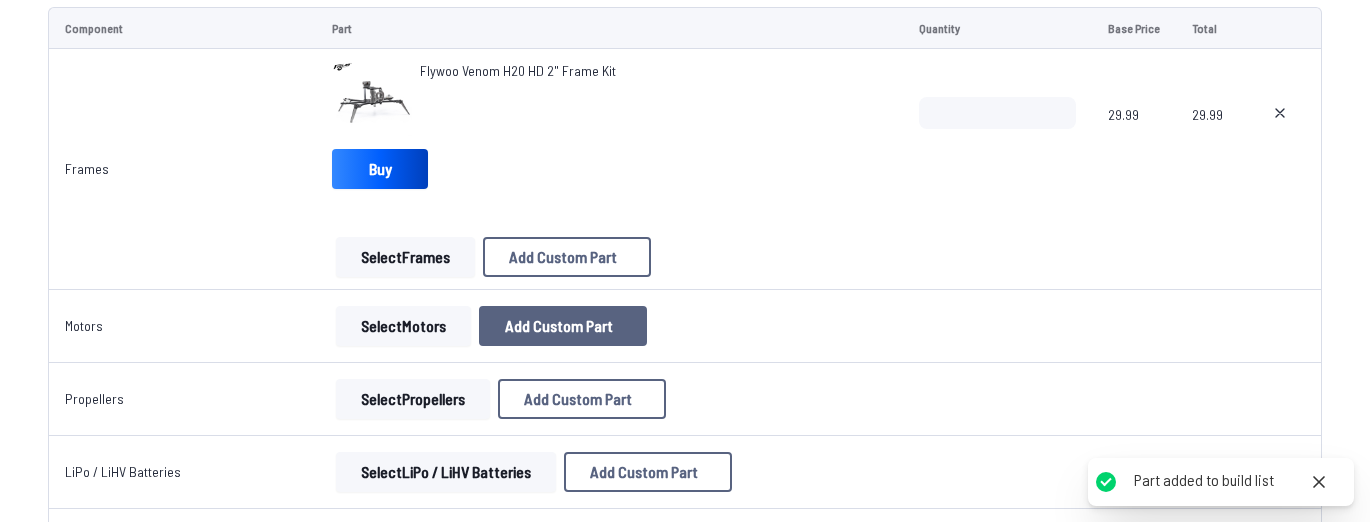 scroll, scrollTop: 320, scrollLeft: 0, axis: vertical 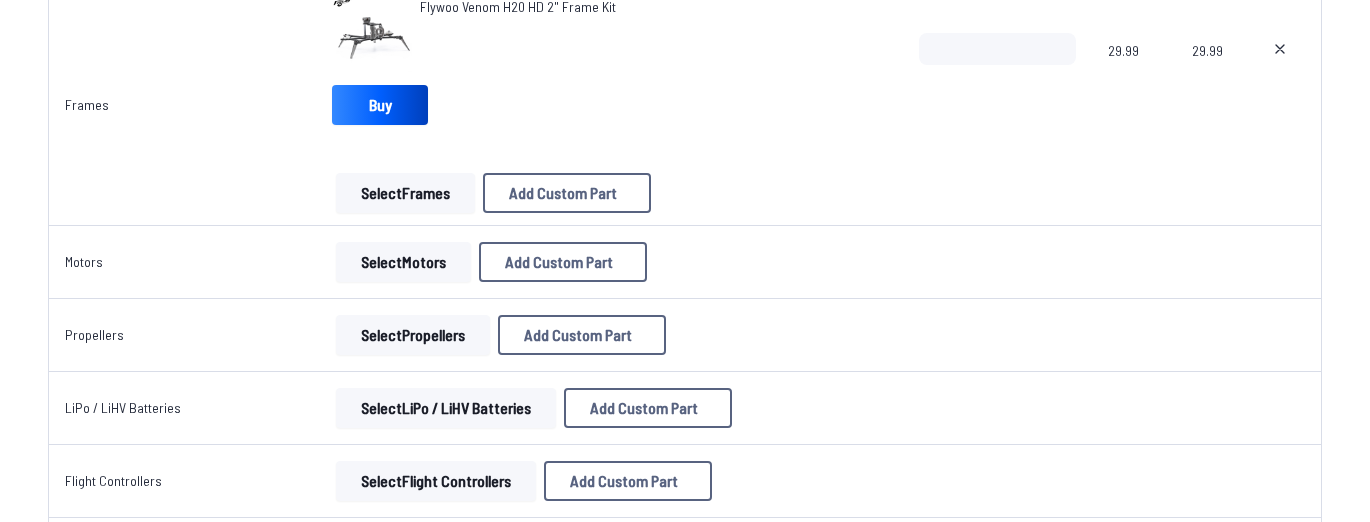 drag, startPoint x: 326, startPoint y: 270, endPoint x: 350, endPoint y: 261, distance: 25.632011 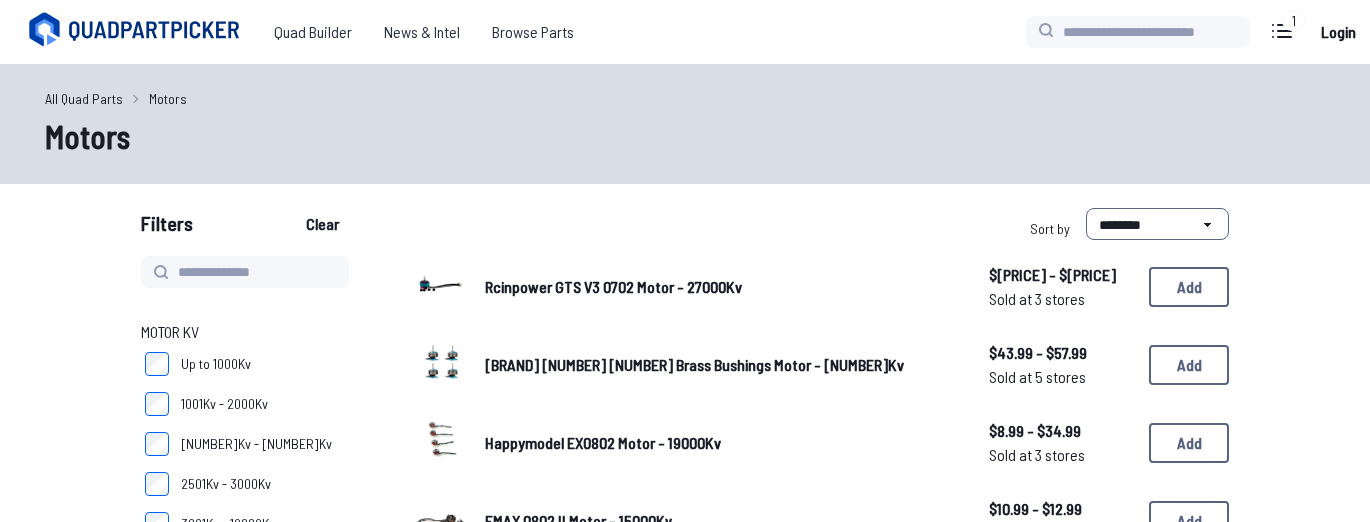 scroll, scrollTop: 0, scrollLeft: 0, axis: both 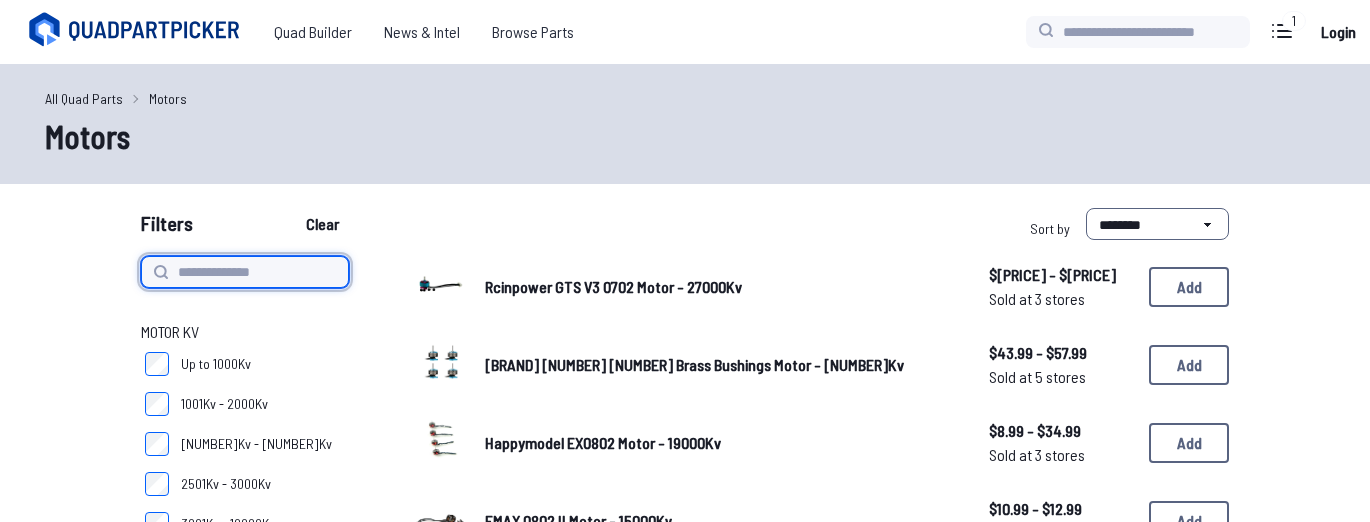 click at bounding box center [245, 272] 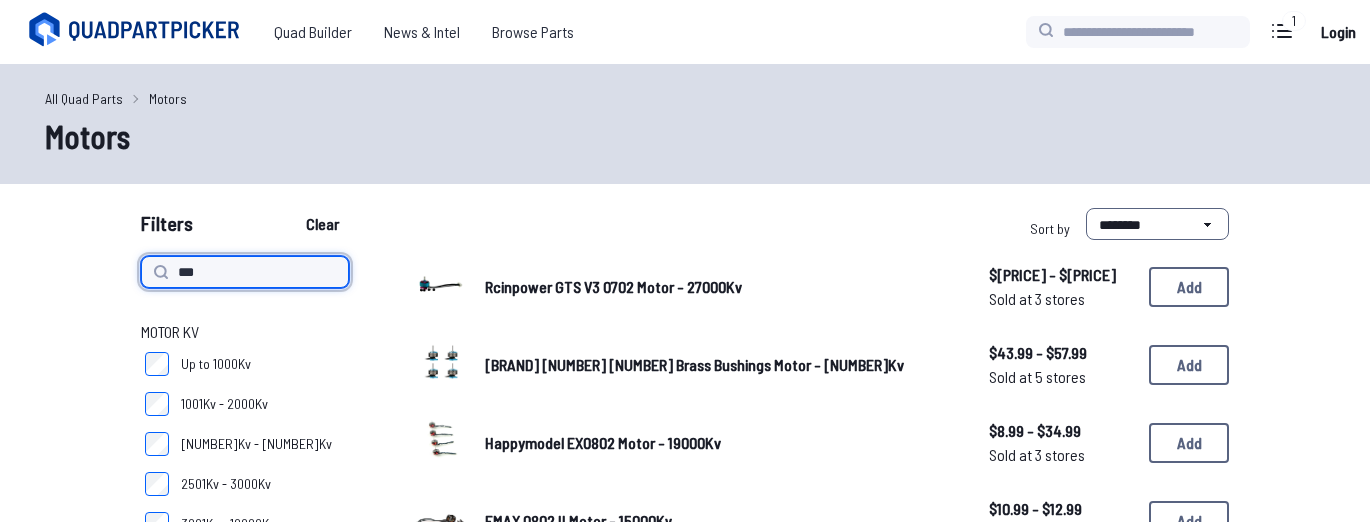 type on "***" 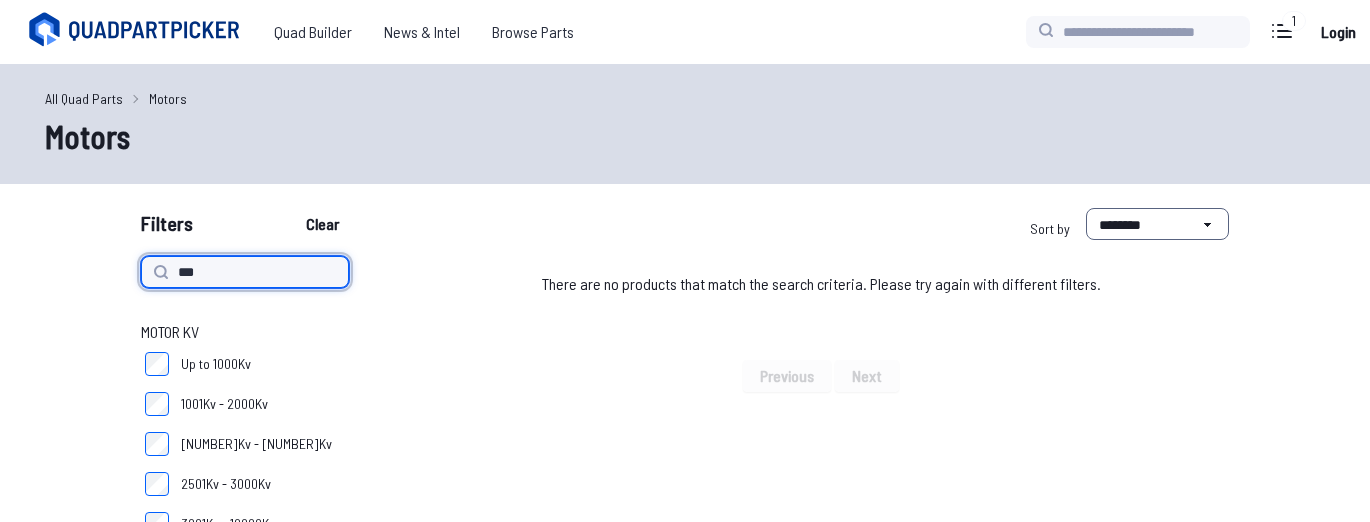 drag, startPoint x: 220, startPoint y: 276, endPoint x: 100, endPoint y: 276, distance: 120 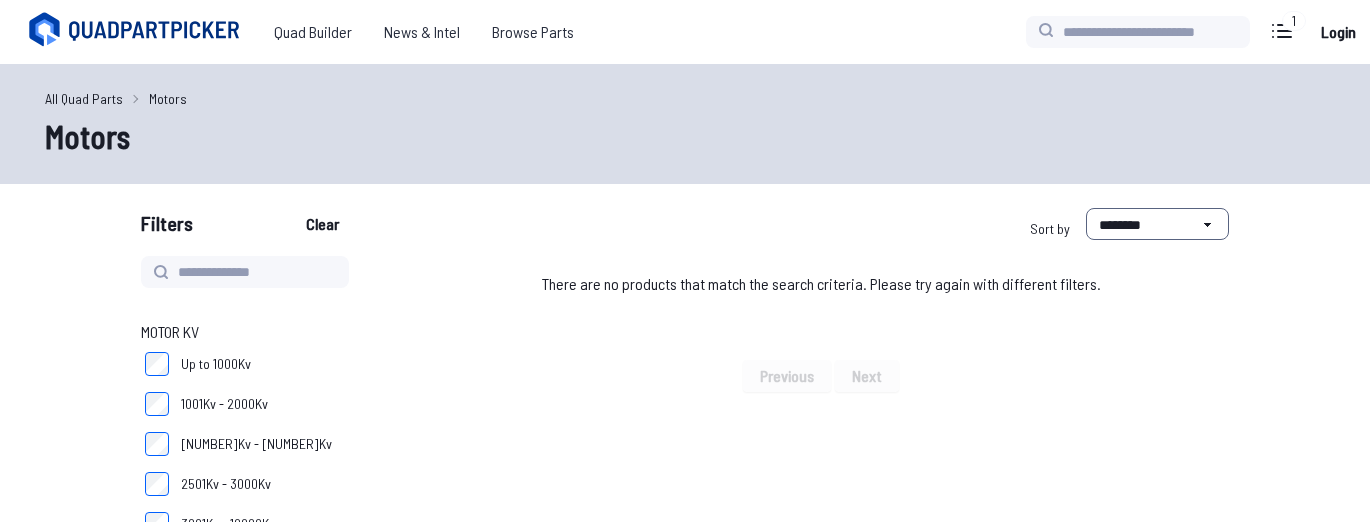 click on "Motor KV Up to [NUMBER]Kv [NUMBER]Kv - [NUMBER]Kv [NUMBER]Kv - [NUMBER]Kv [NUMBER]Kv - [NUMBER]Kv [NUMBER]Kv - [NUMBER]Kv [NUMBER]Kv+ Motor Stator Size [NUMBER] - [NUMBER] [NUMBER] - [NUMBER] Motor Parts Bearings Motor Bells Other Kv [NUMBER] [NUMBER] Stator Length [NUMBER] [NUMBER] Stator Size [NUMBER] [NUMBER] Stator Width [NUMBER] [NUMBER] There are no products that match the search criteria. Please try again with different filters. Previous Next" at bounding box center (685, 1056) 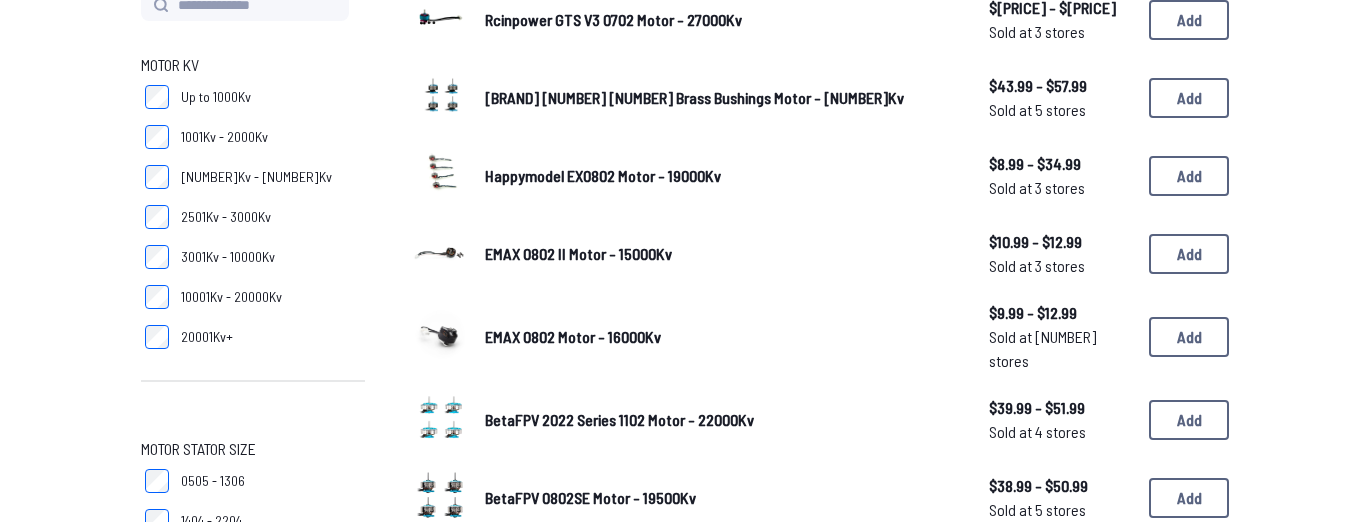 scroll, scrollTop: 280, scrollLeft: 0, axis: vertical 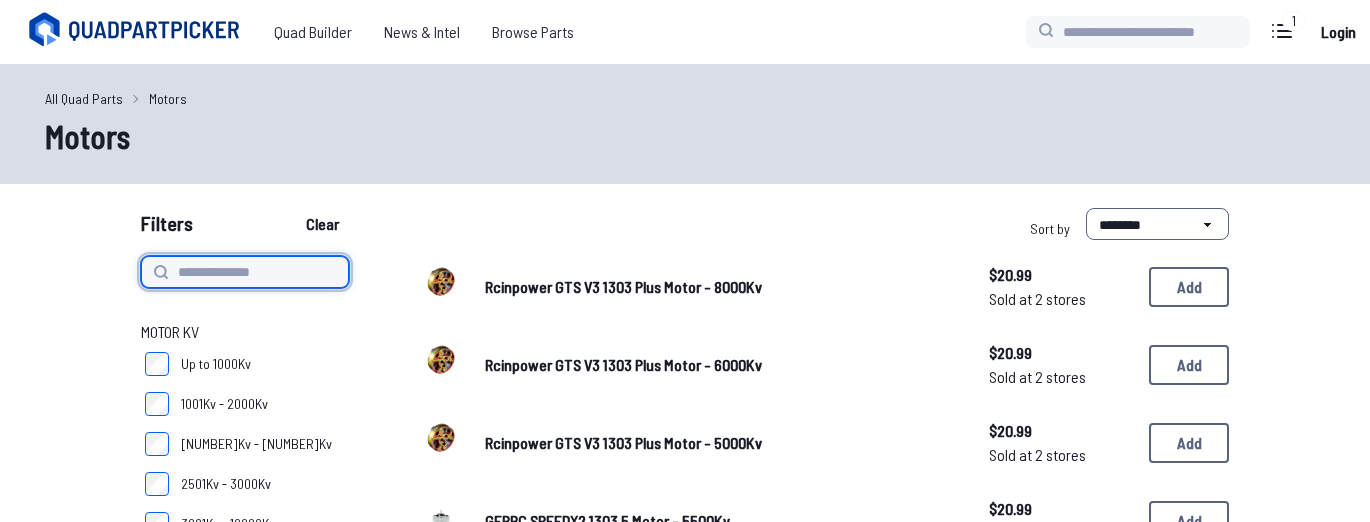 click at bounding box center (245, 272) 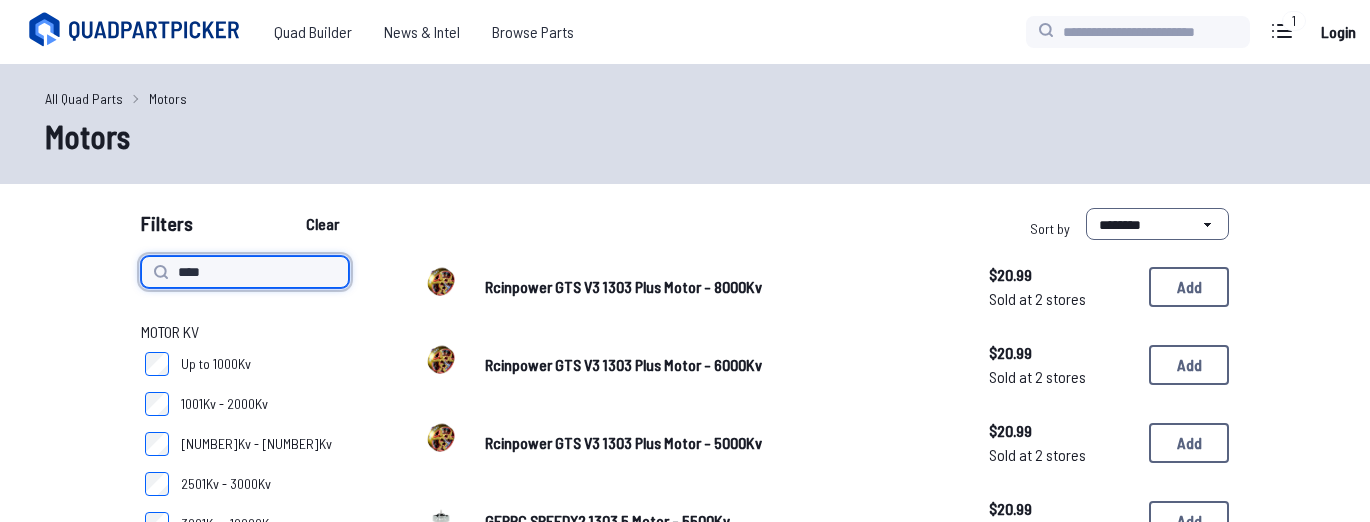 type on "****" 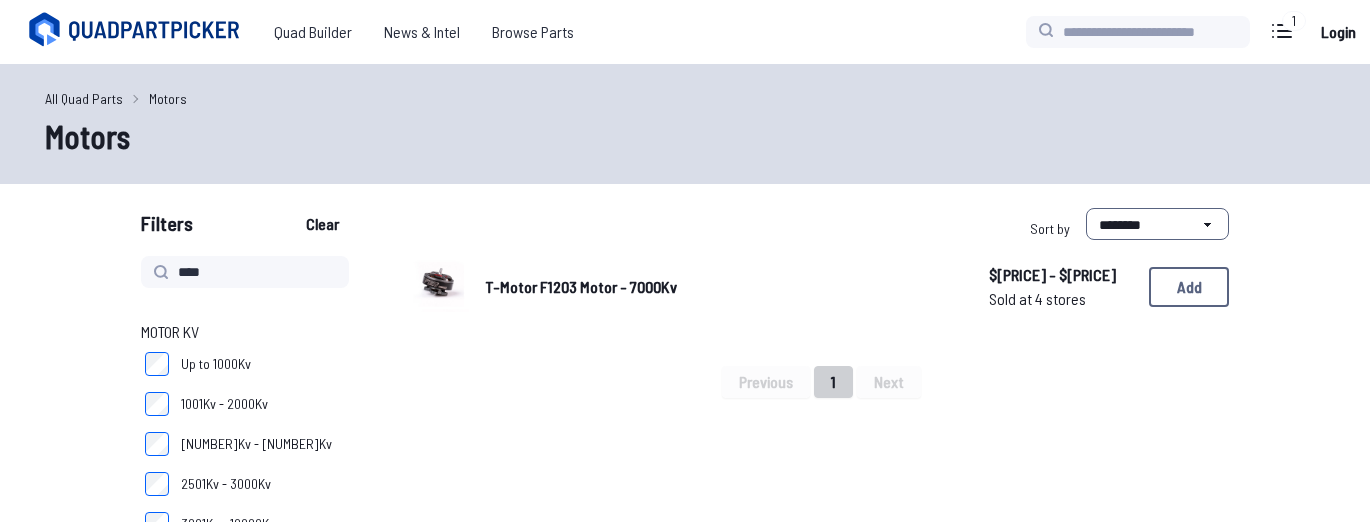 click on "All Quad Parts" at bounding box center (84, 98) 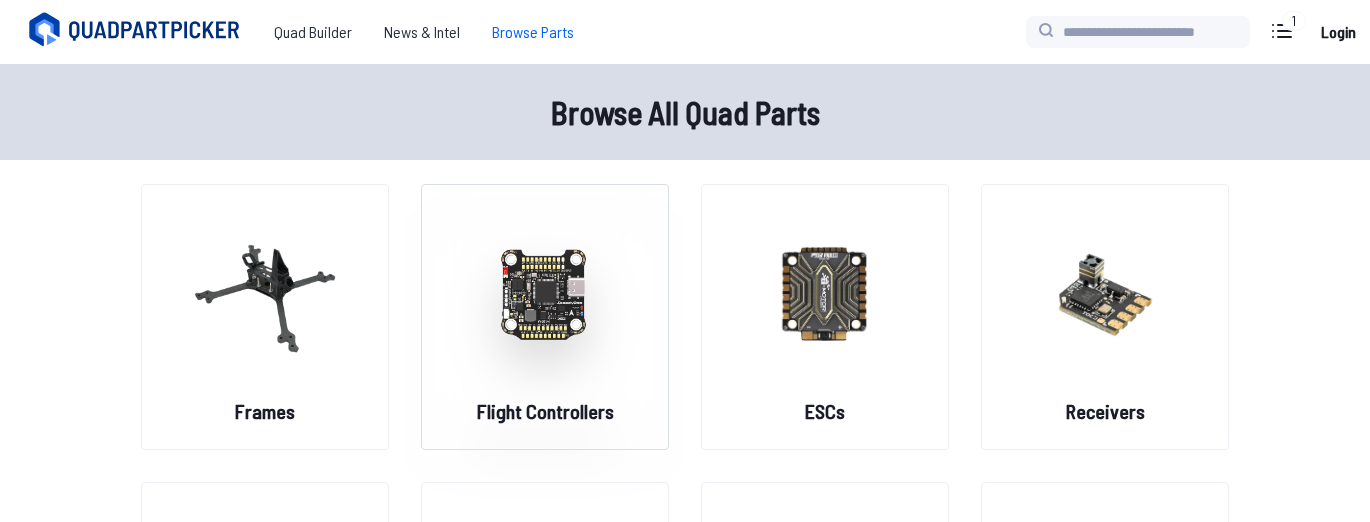 click on "Flight Controllers" at bounding box center [545, 411] 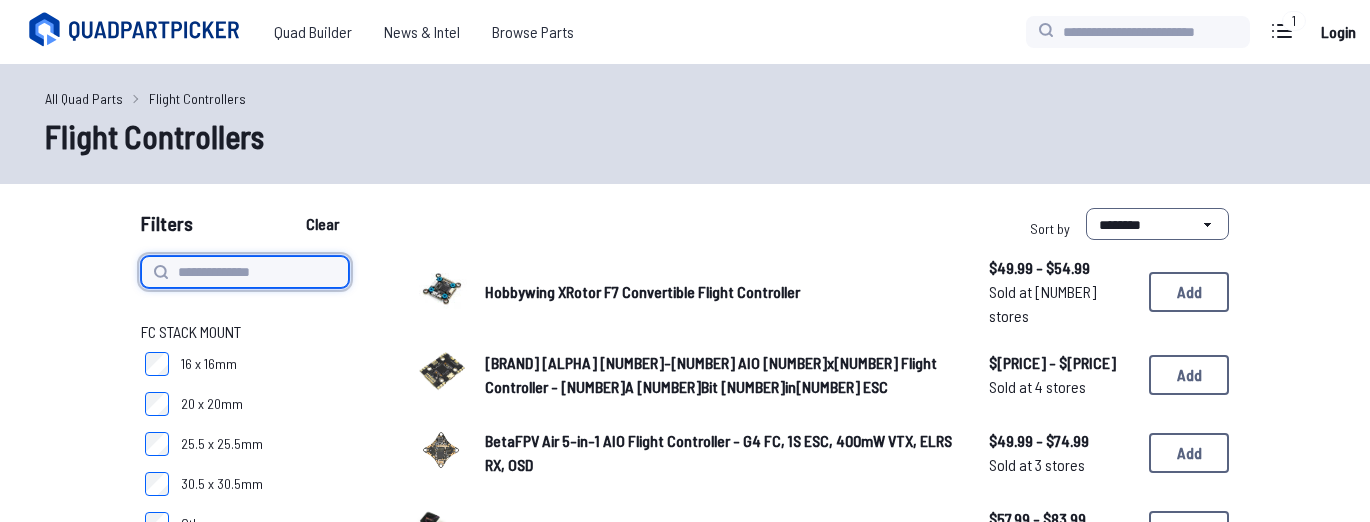 click at bounding box center (245, 272) 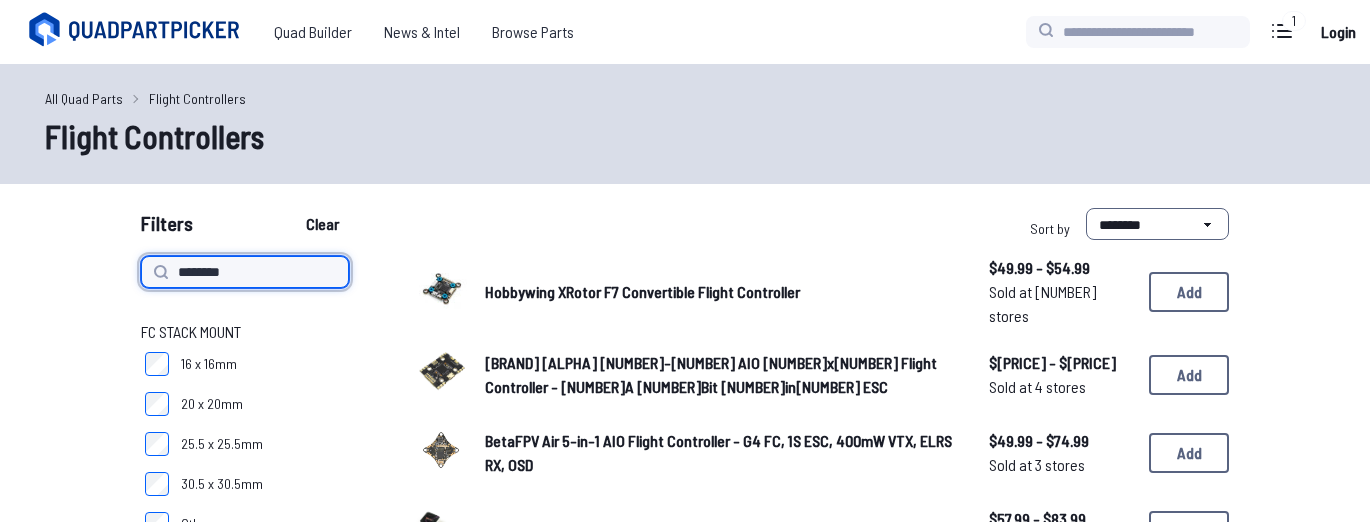 type on "********" 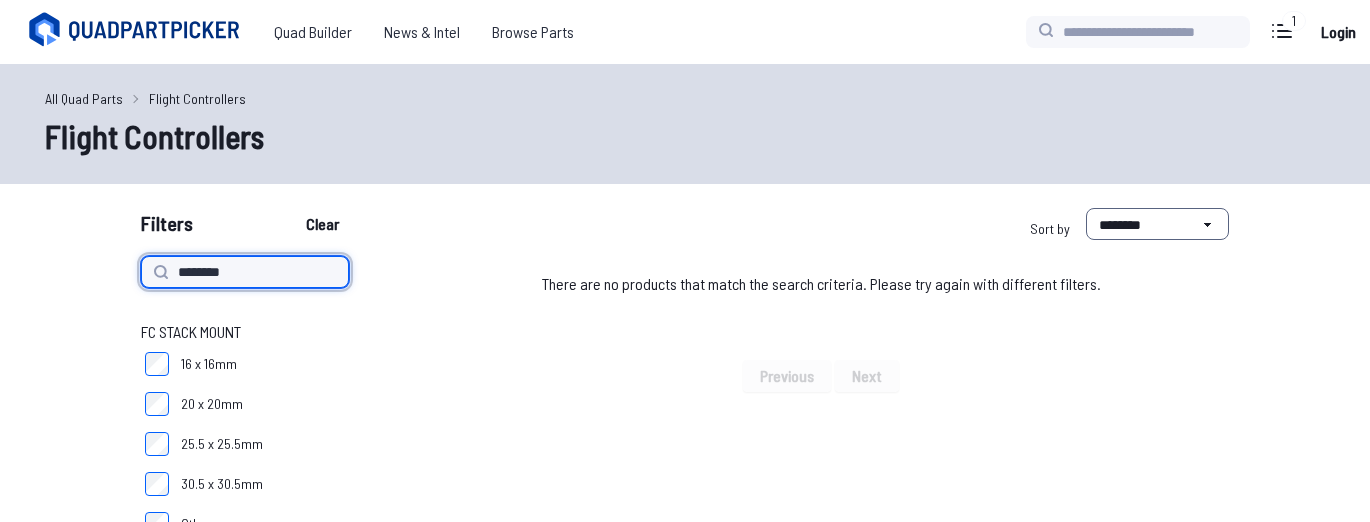 drag, startPoint x: 242, startPoint y: 278, endPoint x: 108, endPoint y: 285, distance: 134.18271 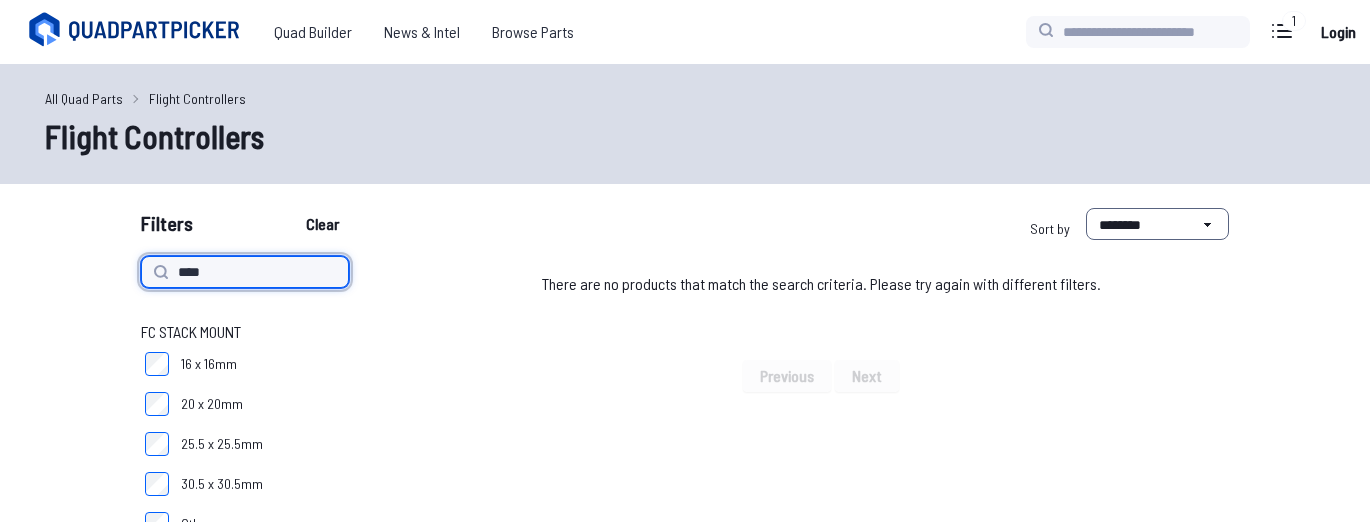 type on "****" 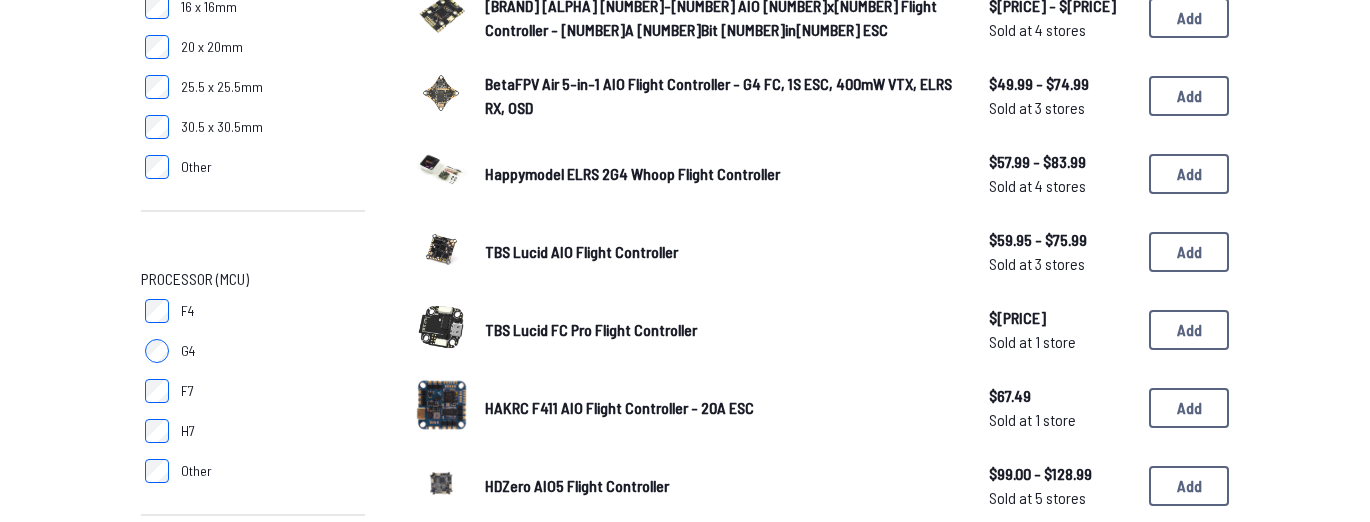 scroll, scrollTop: 0, scrollLeft: 0, axis: both 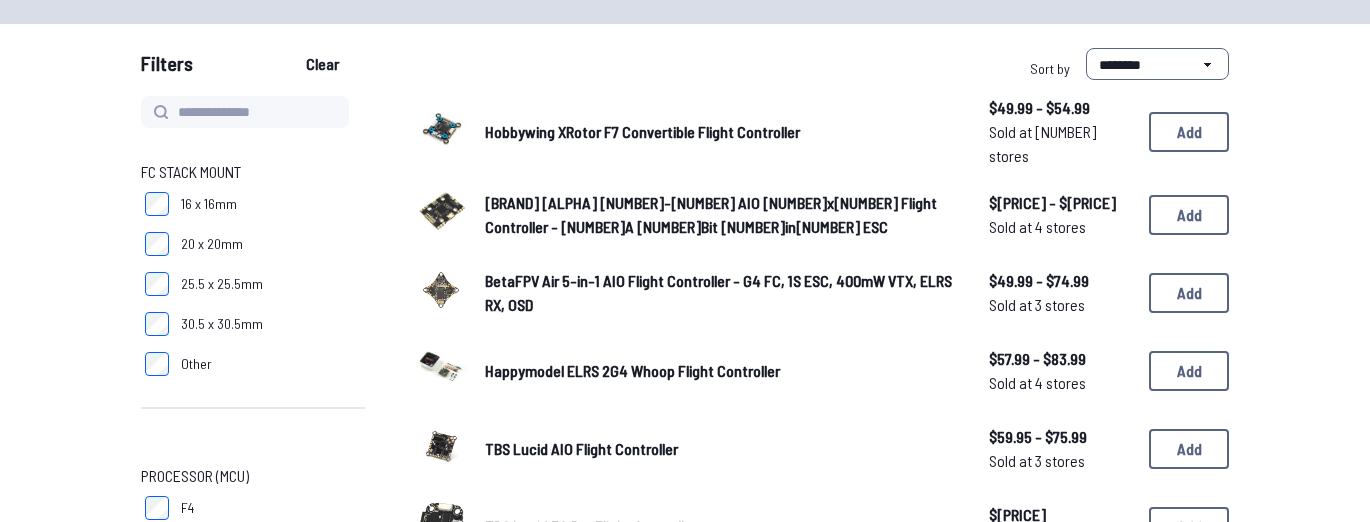 click on "FC Stack Mount 16 x 16mm 20 x 20mm 25.5 x 25.5mm 30.5 x 30.5mm Other Processor (MCU) F4 G4 F7 H7 Other AIO Flight Controller Only AIO - Stack AIO - Onboard Built-in ESC Yes No Built-in VTX Yes No NDAA Compliant Flight Controller (Beta) Yes No Continuous Amp Rating 0 150 Hobbywing XRotor F7 Convertible Flight Controller $49.99 - $54.99 Sold at 7 stores $49.99 - $54.99 Sold at 7 stores Add HAKRC F7220 2-6S AIO 20x20 Flight Controller - 40A 32Bit 4in1 ESC $95.99 - $143.99 Sold at 4 stores $95.99 - $143.99 Sold at 4 stores Add BetaFPV Air 5-in-1 AIO Flight Controller - G4 FC, 1S ESC, 400mW VTX, ELRS RX, OSD $49.99 - $74.99 Sold at 3 stores $49.99 - $74.99 Sold at 3 stores Add Happymodel ELRS 2G4 Whoop Flight Controller $57.99 - $83.99 Sold at 4 stores $57.99 - $83.99 Sold at 4 stores Add TBS Lucid AIO Flight Controller $59.95 - $75.99 Sold at 3 stores $59.95 - $75.99 Sold at 3 stores Add TBS Lucid FC Pro Flight Controller $64.99 Sold at 1 store $64.99 Sold at 1 store Add HAKRC F411 AIO Flight Controller - 20A ESC" at bounding box center [685, 923] 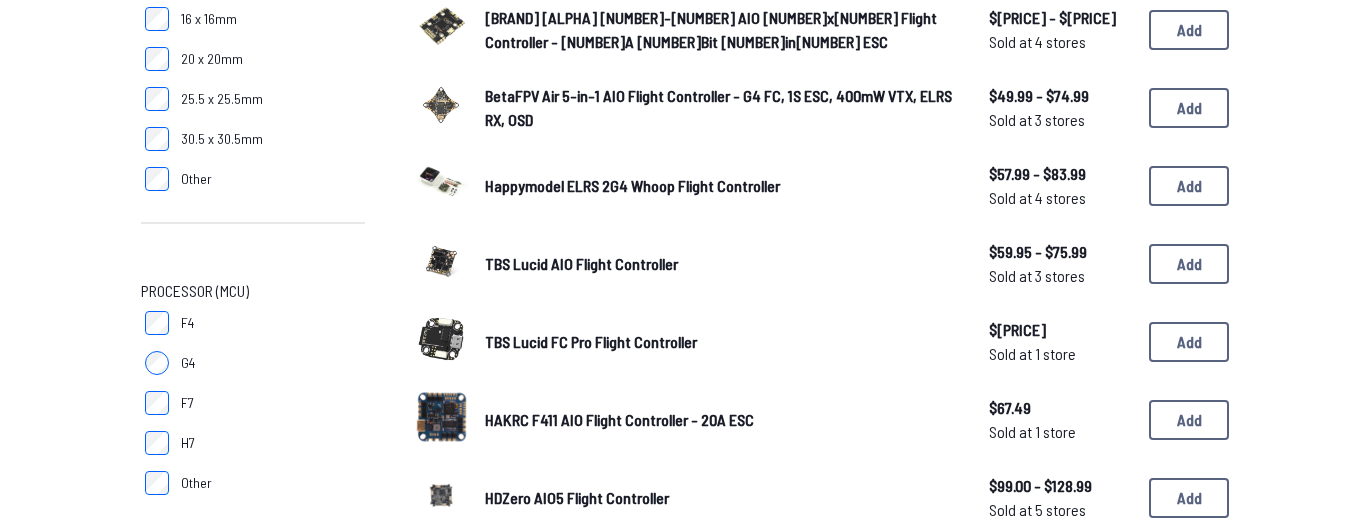 scroll, scrollTop: 280, scrollLeft: 0, axis: vertical 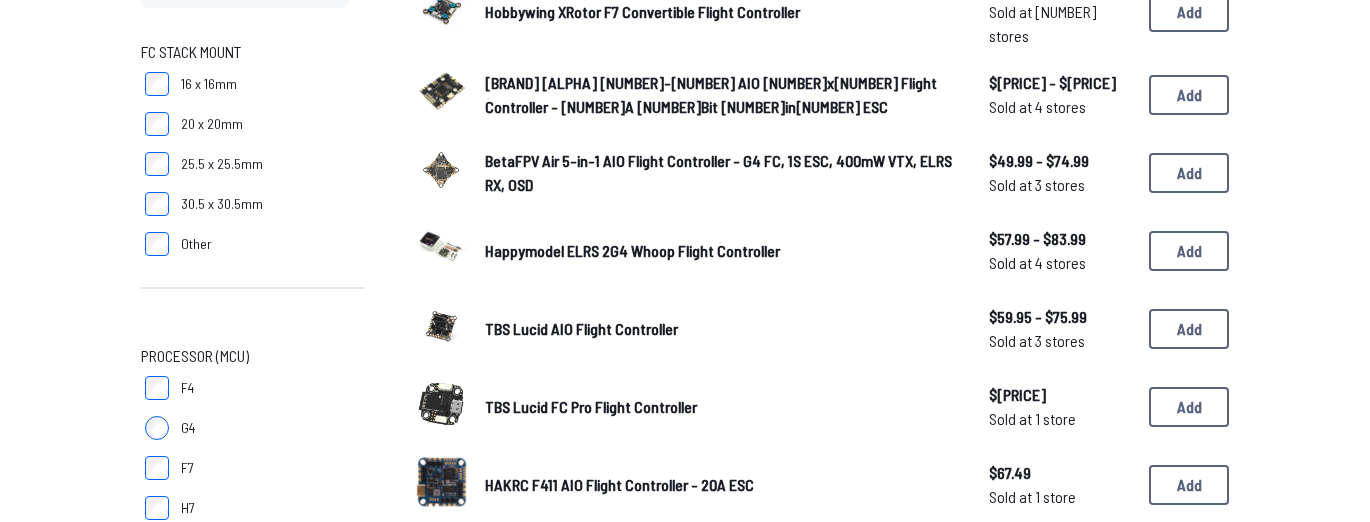 drag, startPoint x: 102, startPoint y: 104, endPoint x: 119, endPoint y: 106, distance: 17.117243 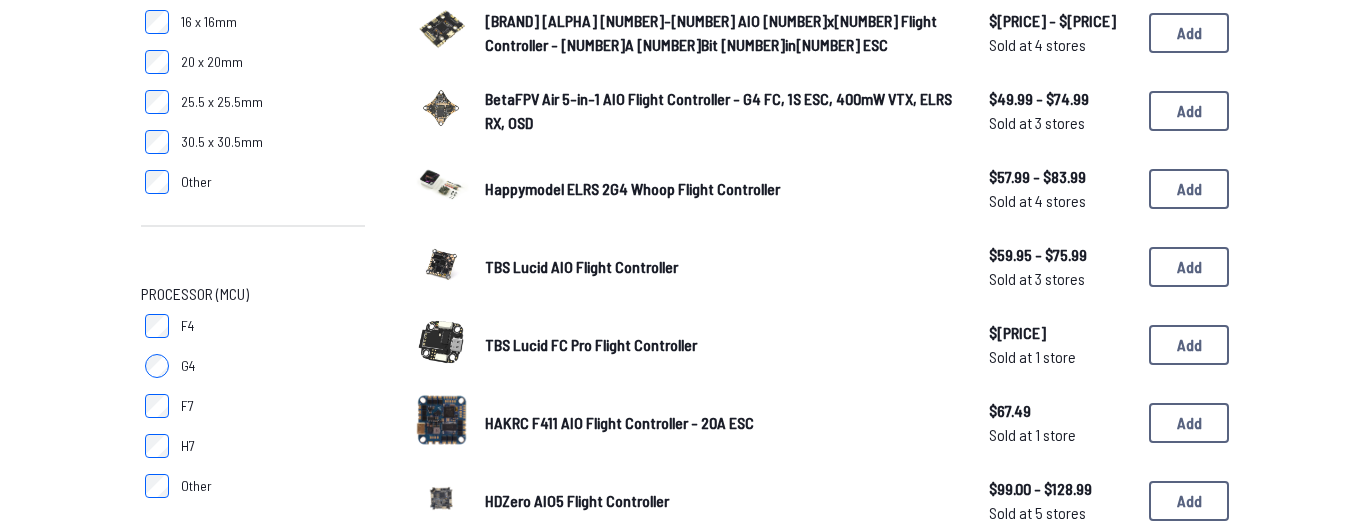 scroll, scrollTop: 0, scrollLeft: 0, axis: both 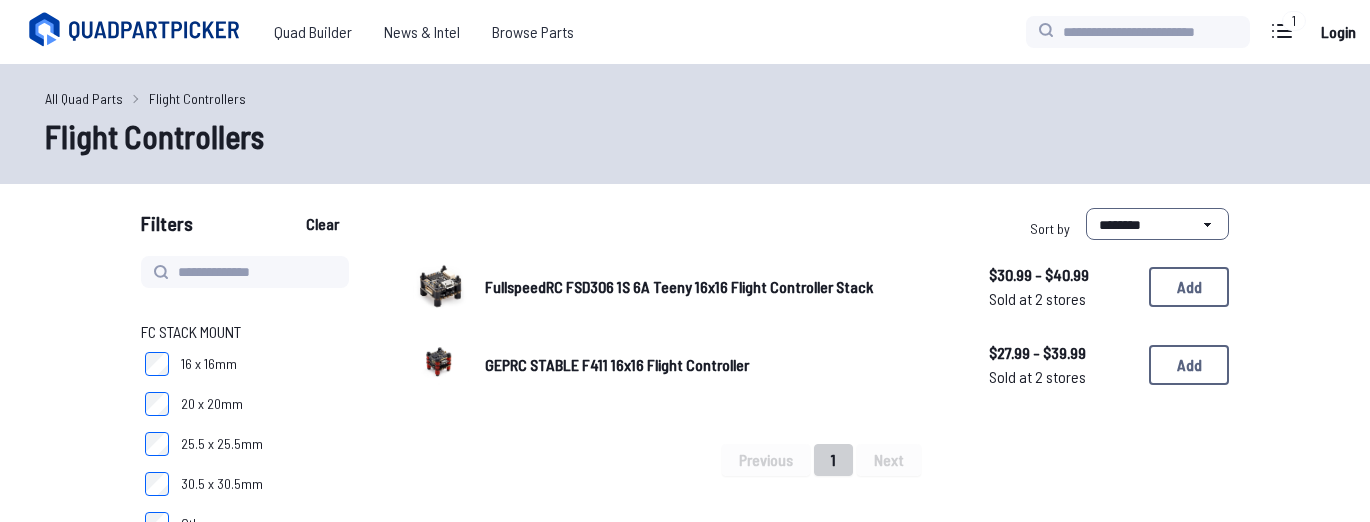click on "Previous 1 Next" at bounding box center [821, 460] 